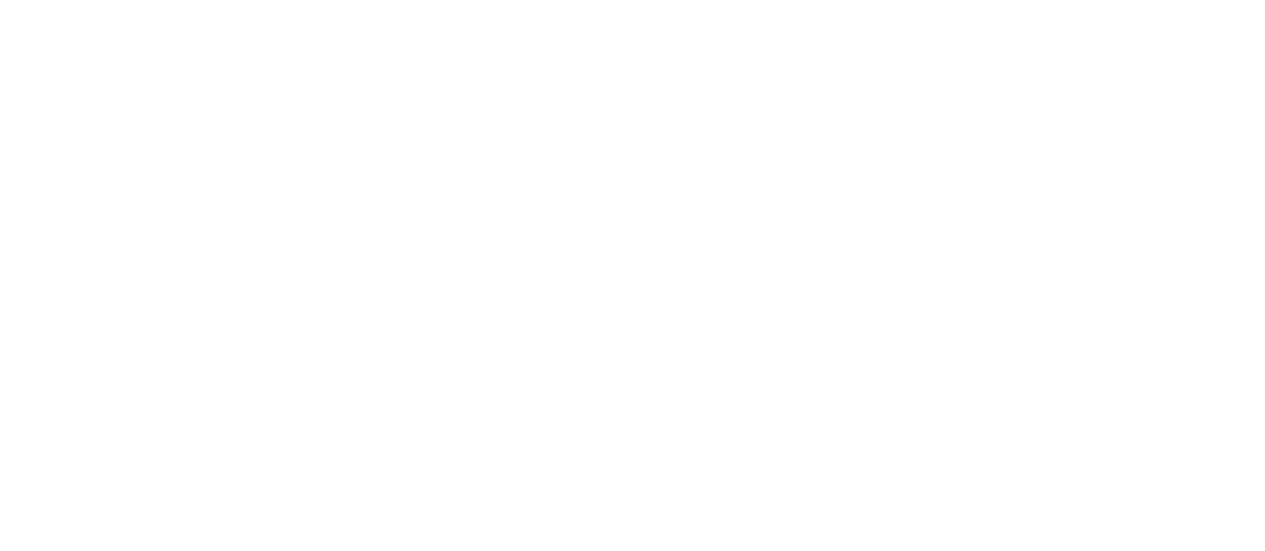 scroll, scrollTop: 0, scrollLeft: 0, axis: both 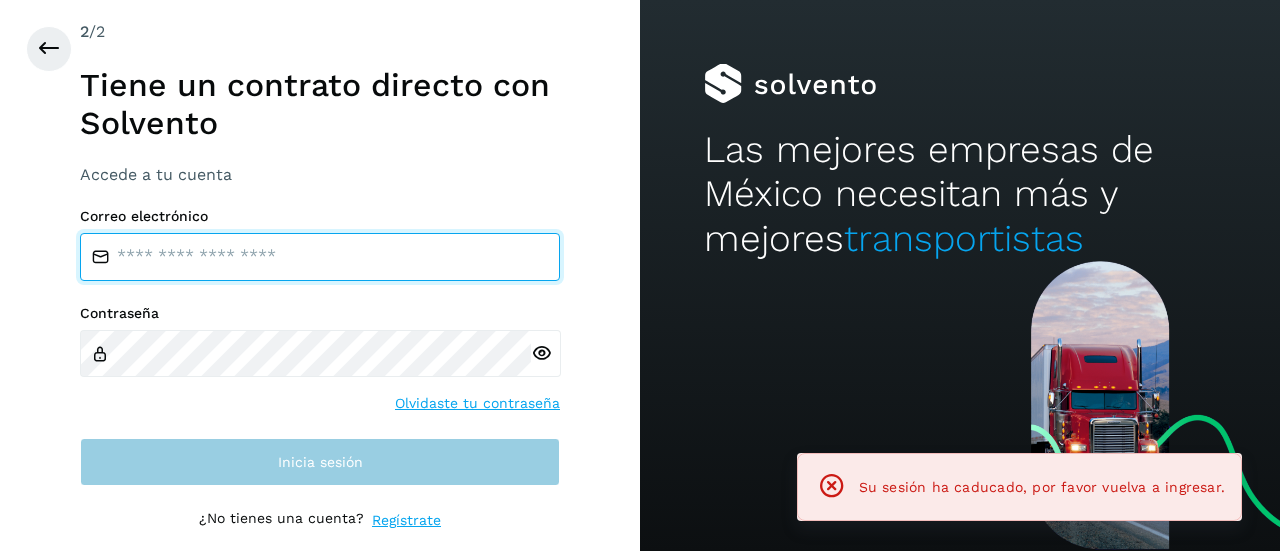 type on "**********" 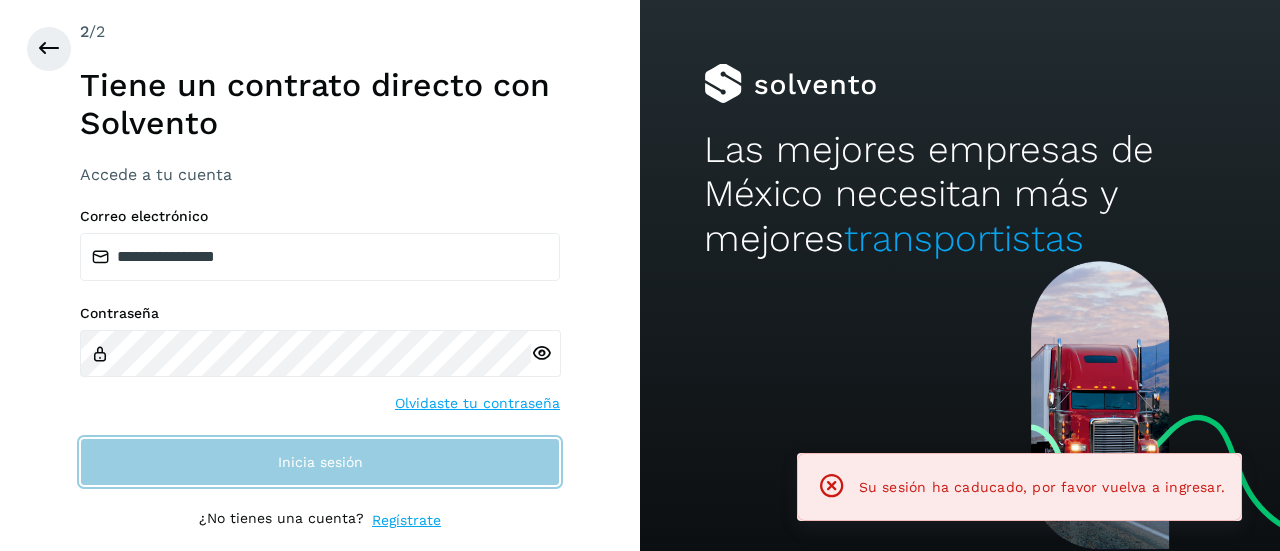 click on "Inicia sesión" 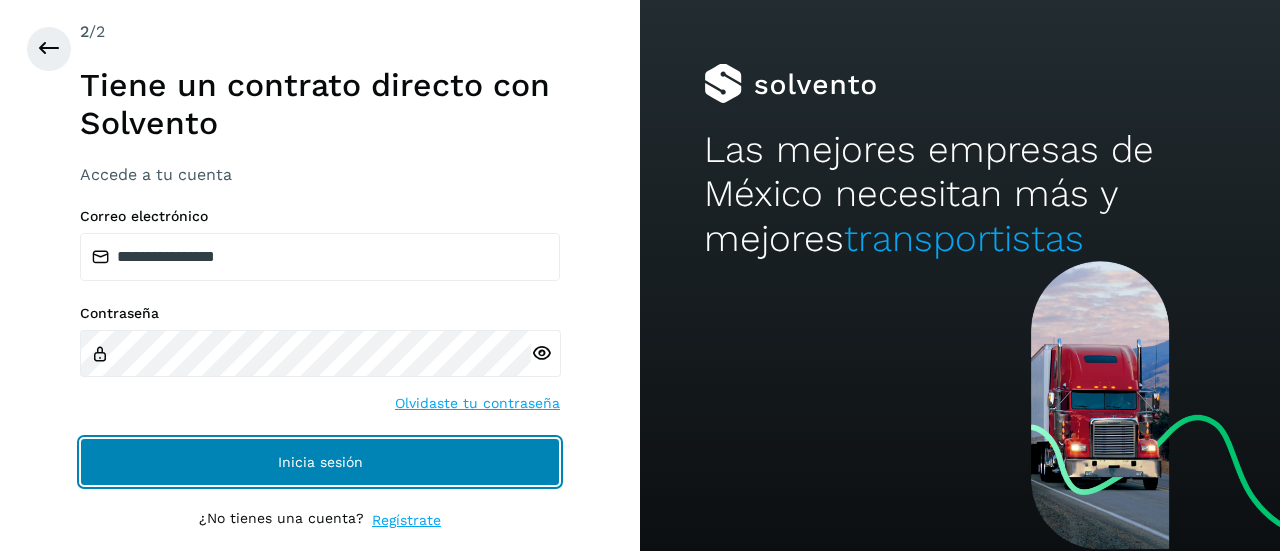 click on "Inicia sesión" 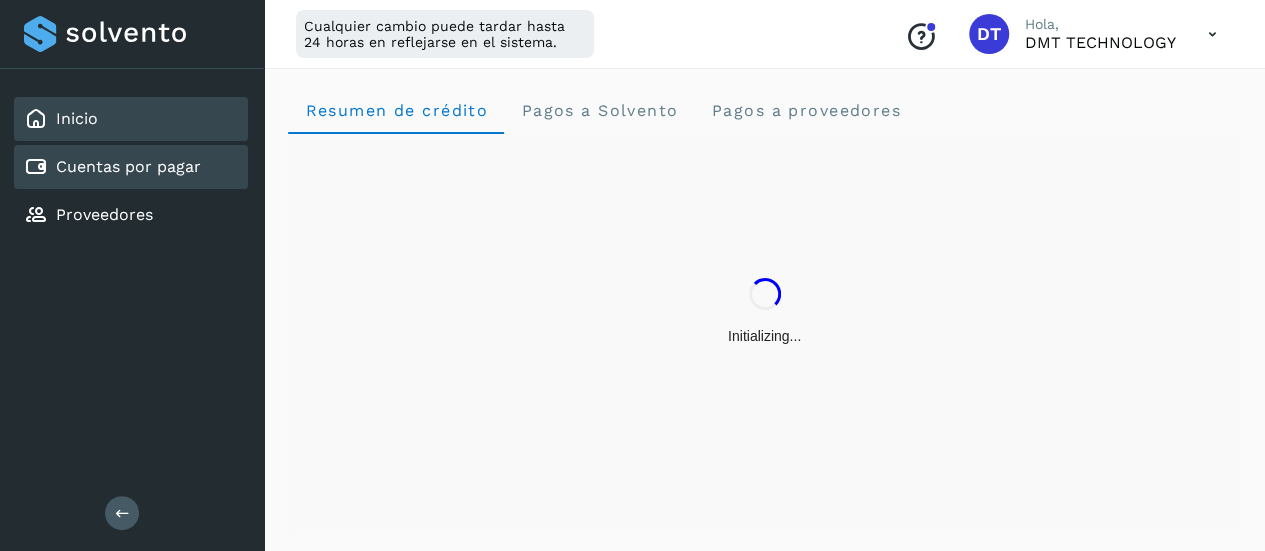 click on "Cuentas por pagar" at bounding box center (128, 166) 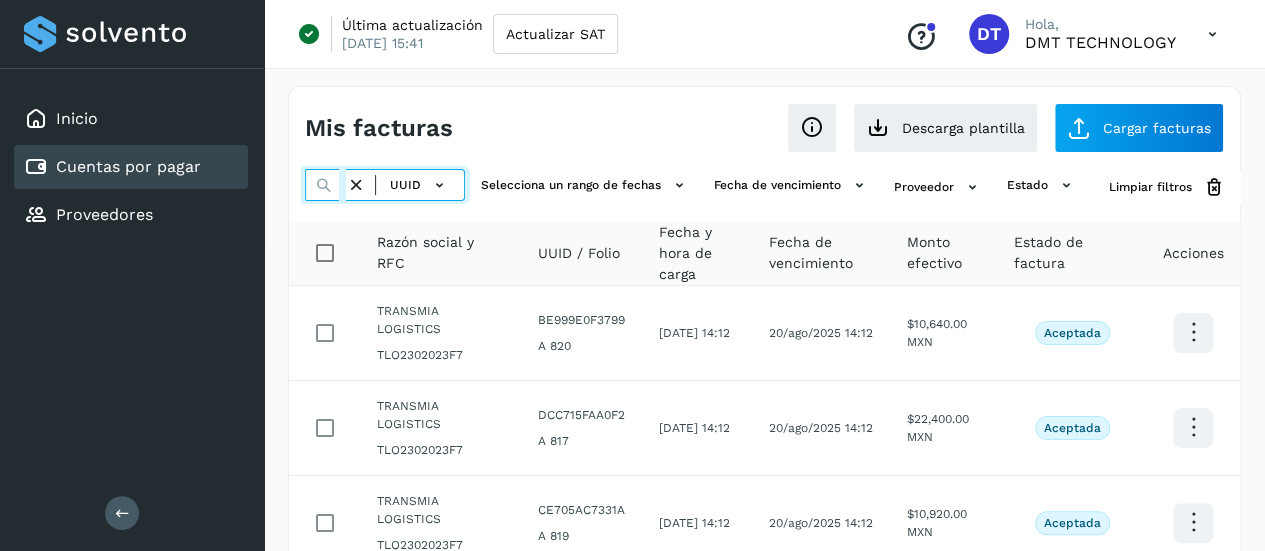 click at bounding box center [325, 185] 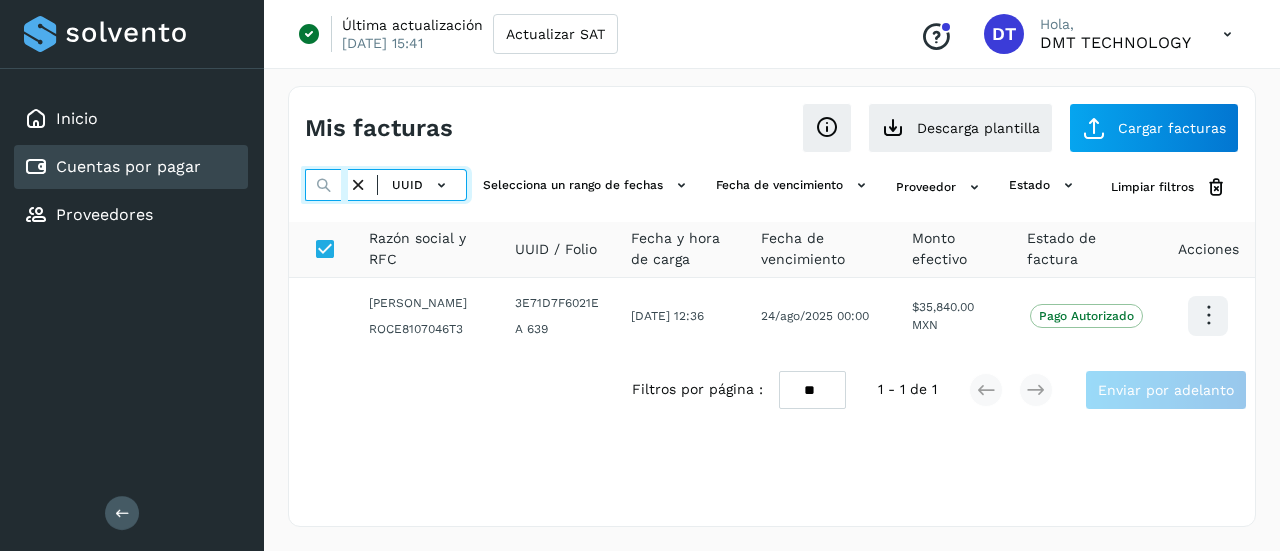 scroll, scrollTop: 0, scrollLeft: 298, axis: horizontal 